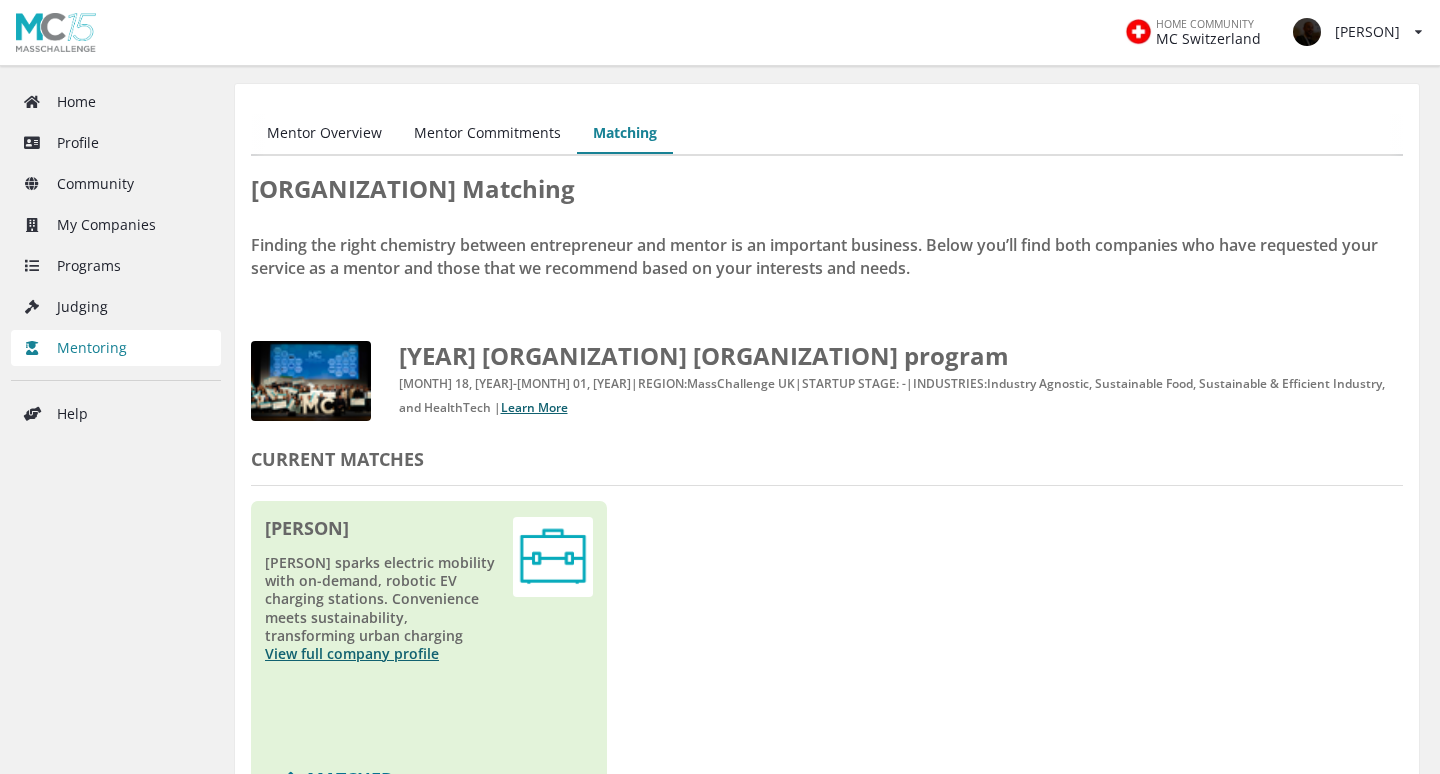 scroll, scrollTop: 641, scrollLeft: 0, axis: vertical 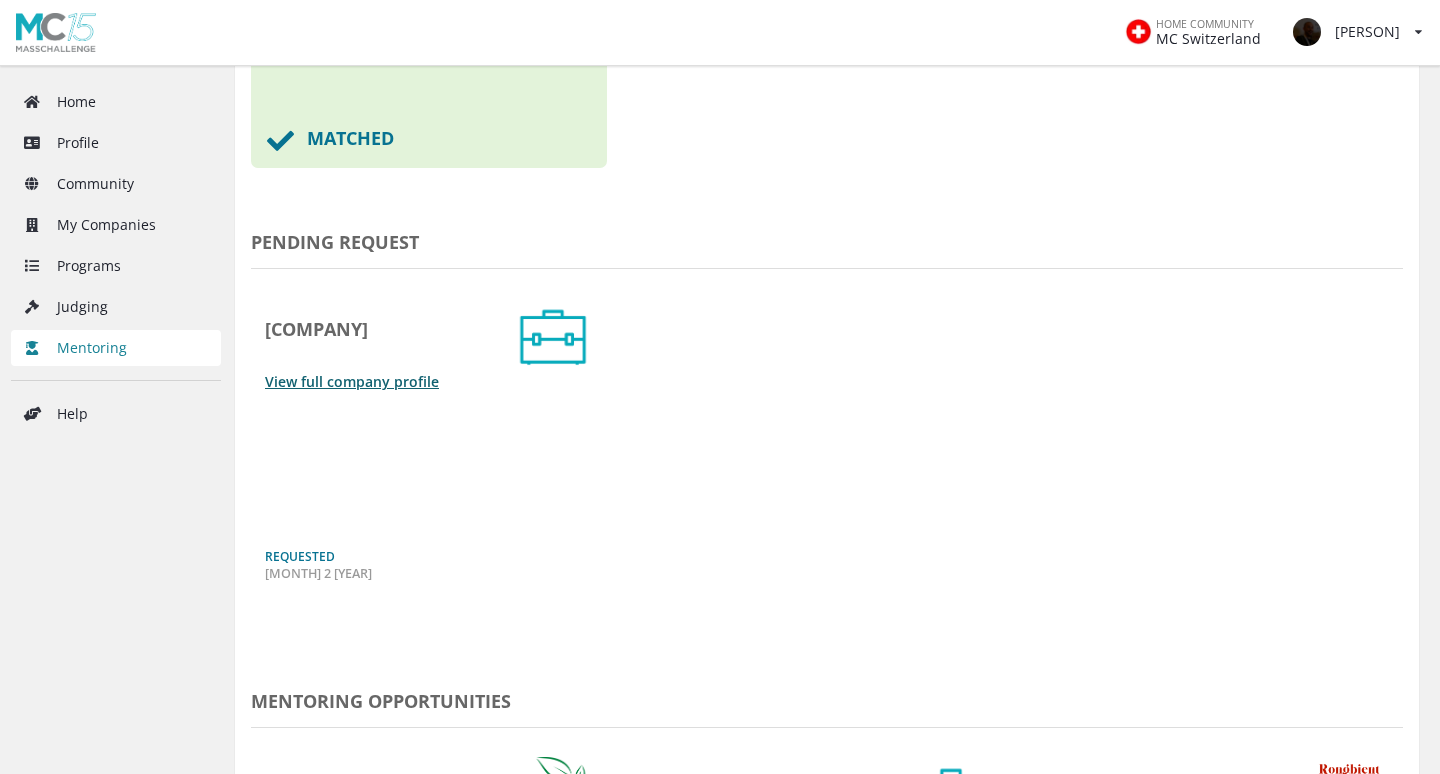 click on "Ionic Wind AG View full company profile REQUESTED   Jul 2 2025" at bounding box center [827, 14] 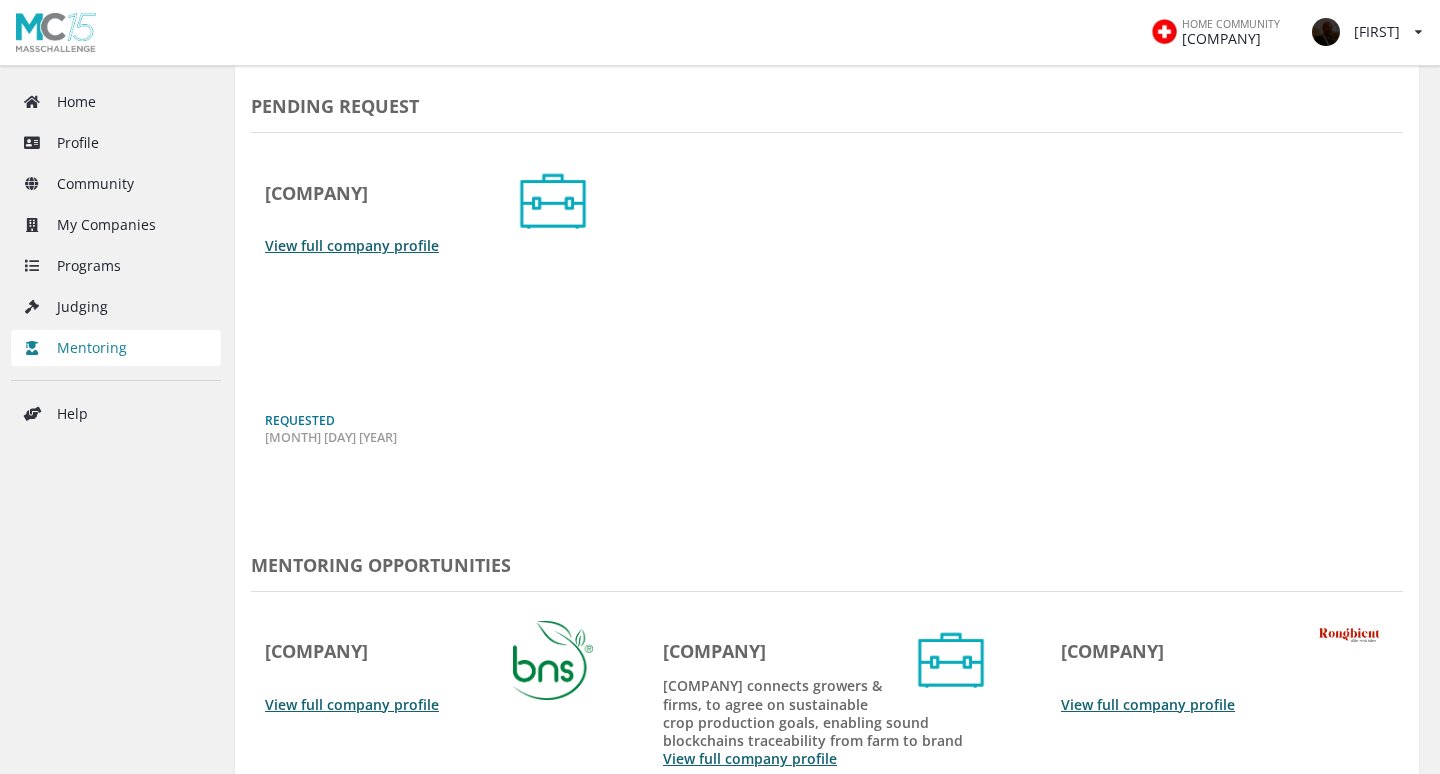 scroll, scrollTop: 783, scrollLeft: 0, axis: vertical 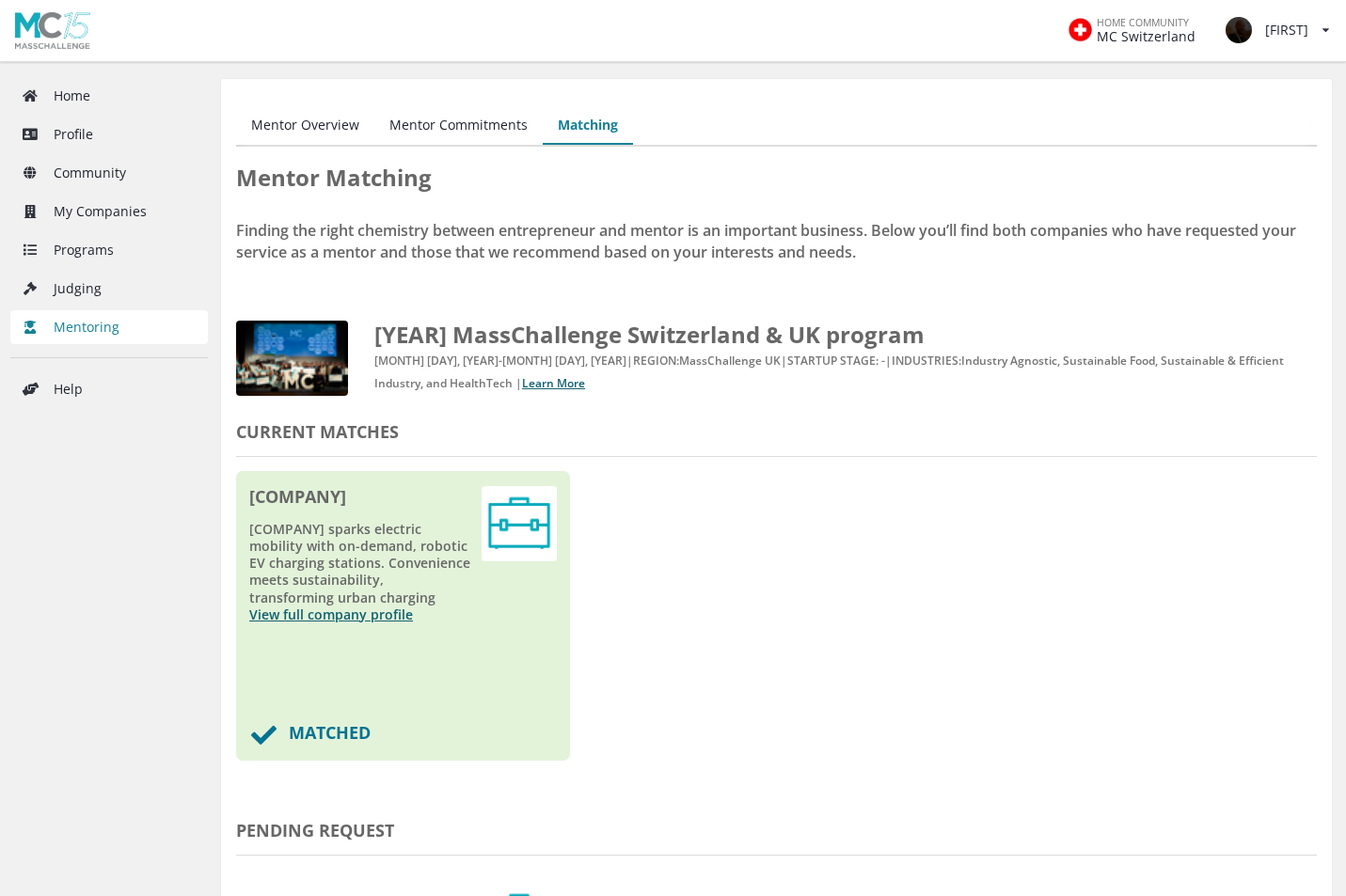 click on "Kolbev Kolbev sparks electric mobility with on-demand, robotic EV charging stations. Convenience meets sustainability, transforming urban charging View full company profile  MATCHED" at bounding box center [776, 616] 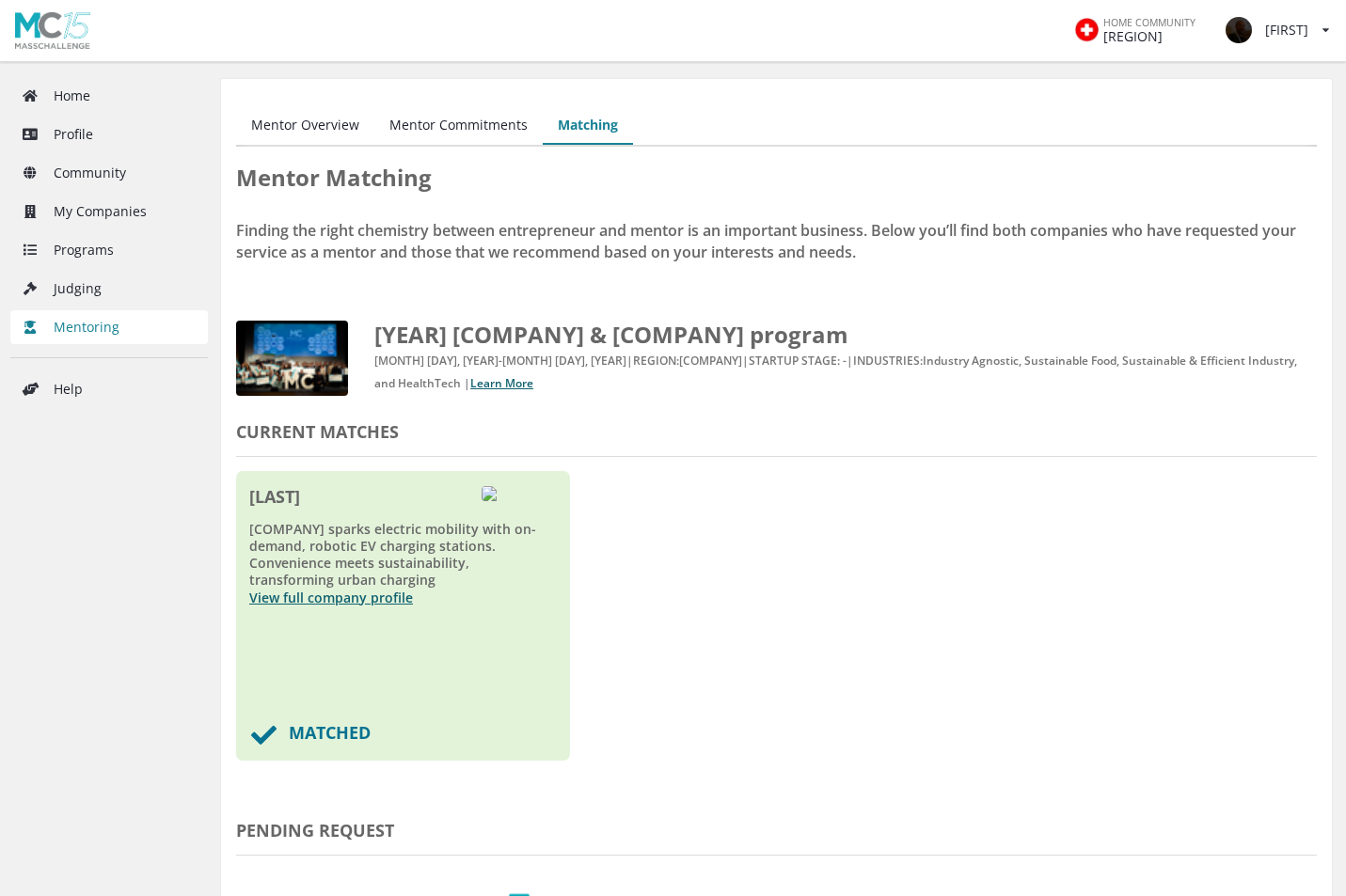 scroll, scrollTop: 0, scrollLeft: 0, axis: both 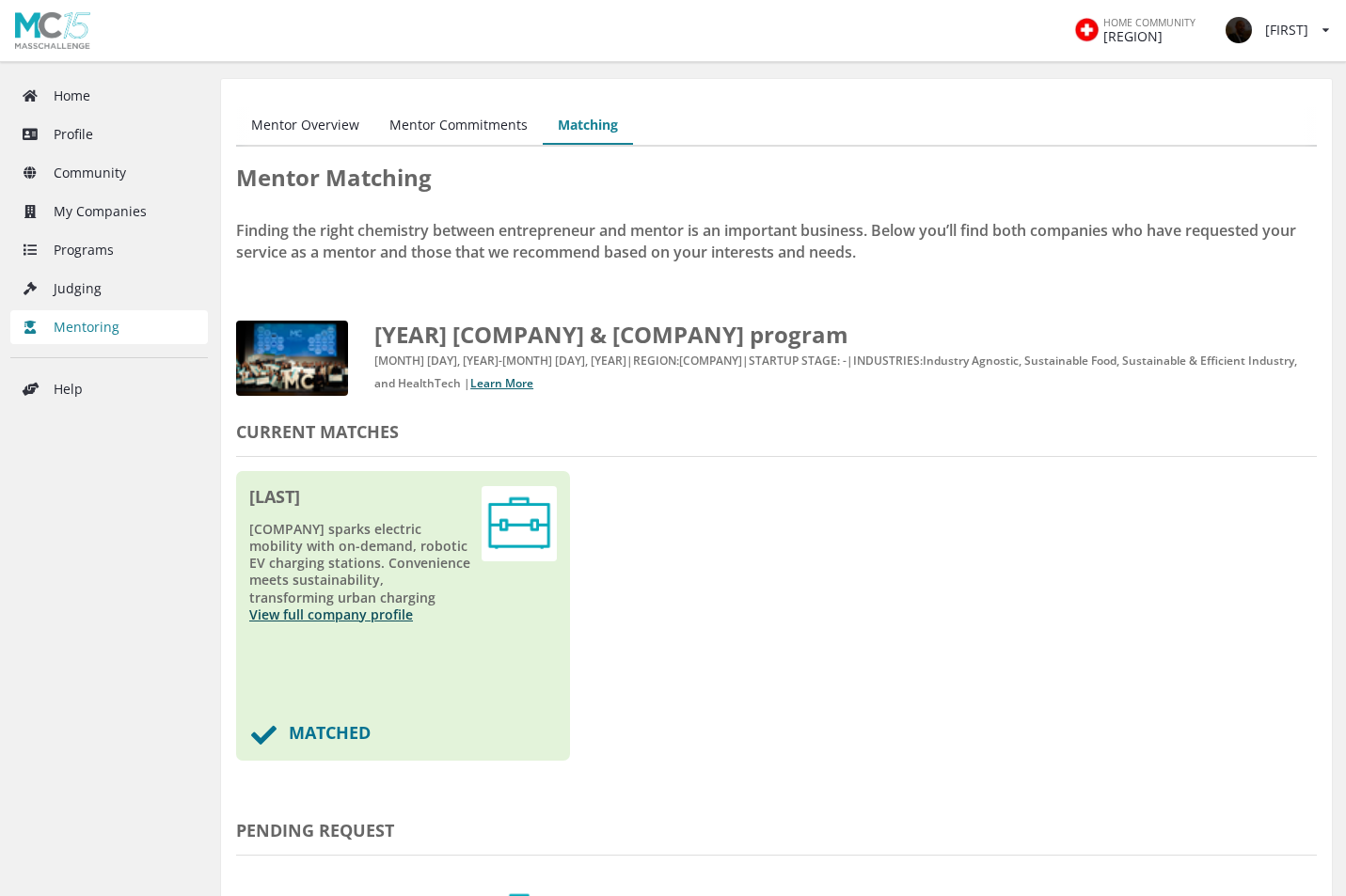 click on "View full company profile" at bounding box center [331, 614] 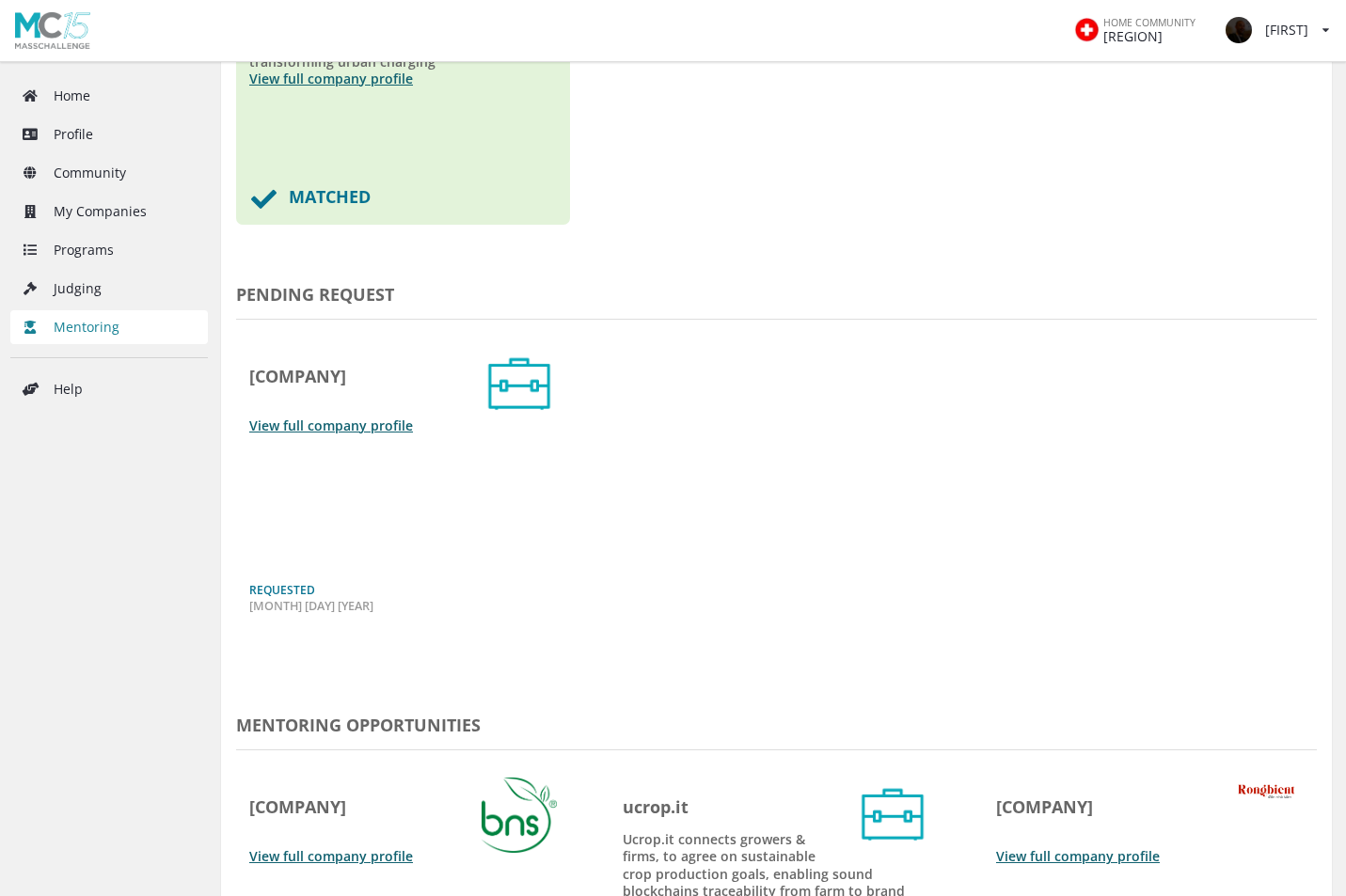 scroll, scrollTop: 629, scrollLeft: 0, axis: vertical 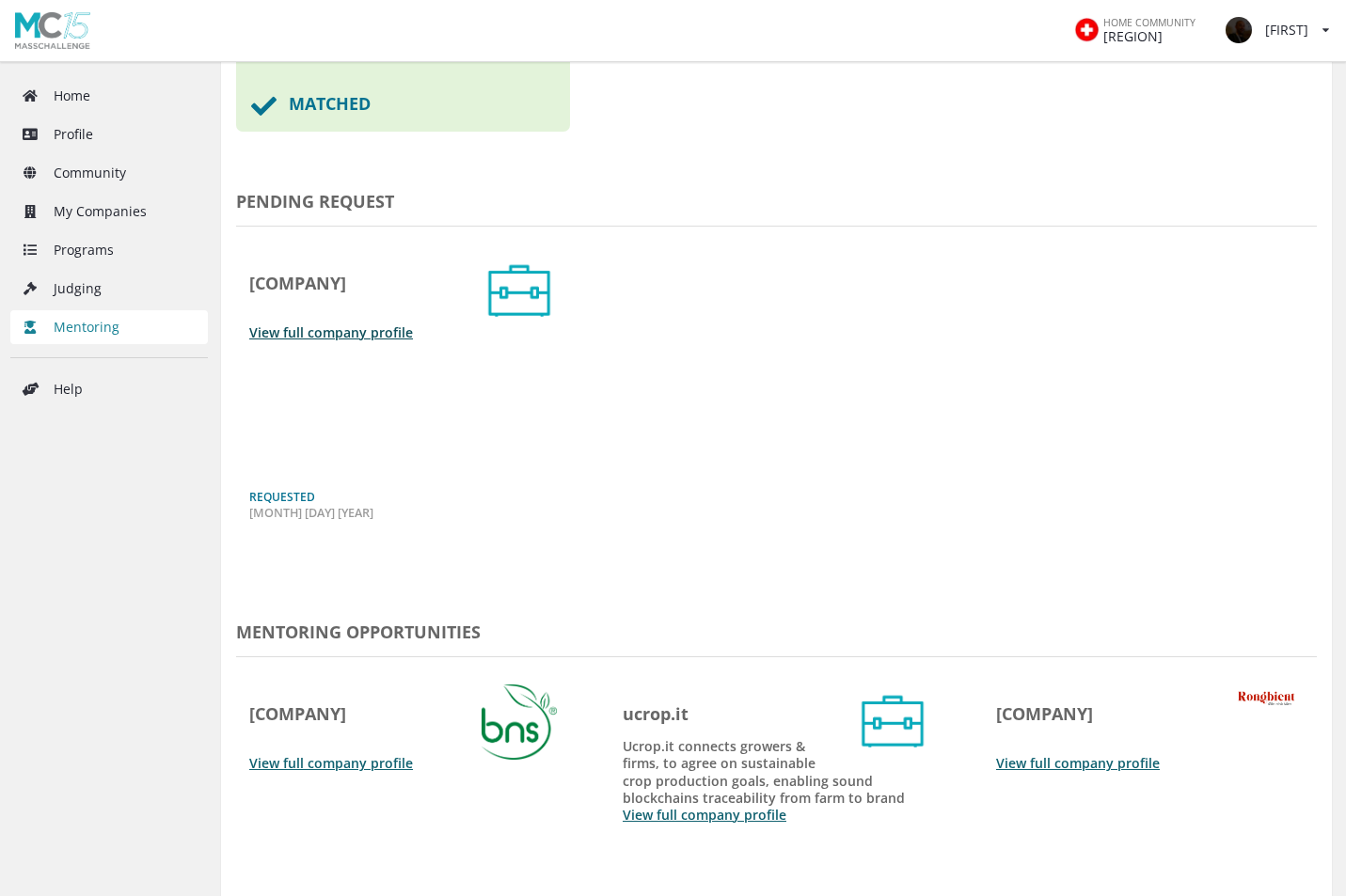 click on "View full company profile" at bounding box center (331, 332) 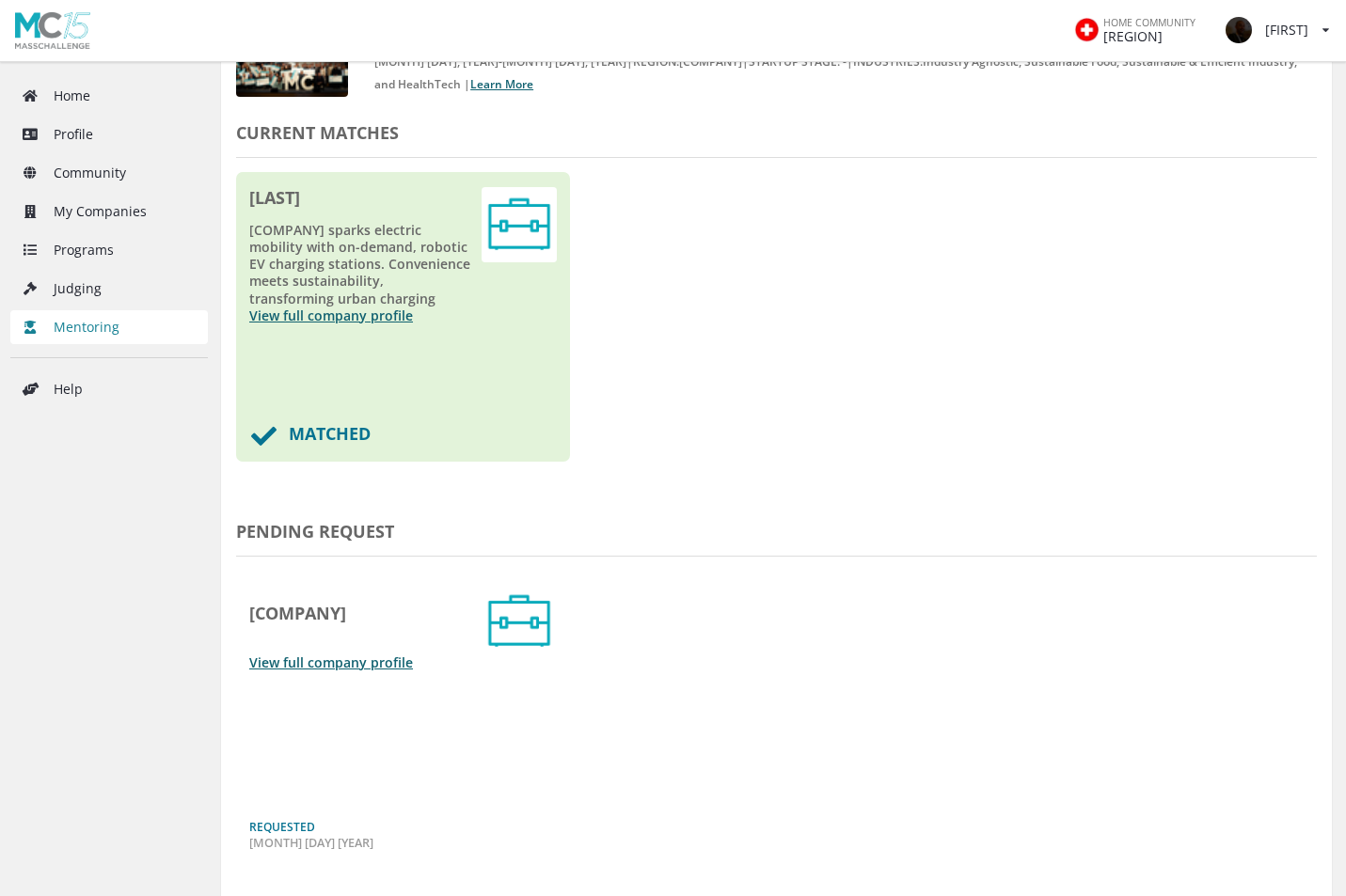 scroll, scrollTop: 293, scrollLeft: 0, axis: vertical 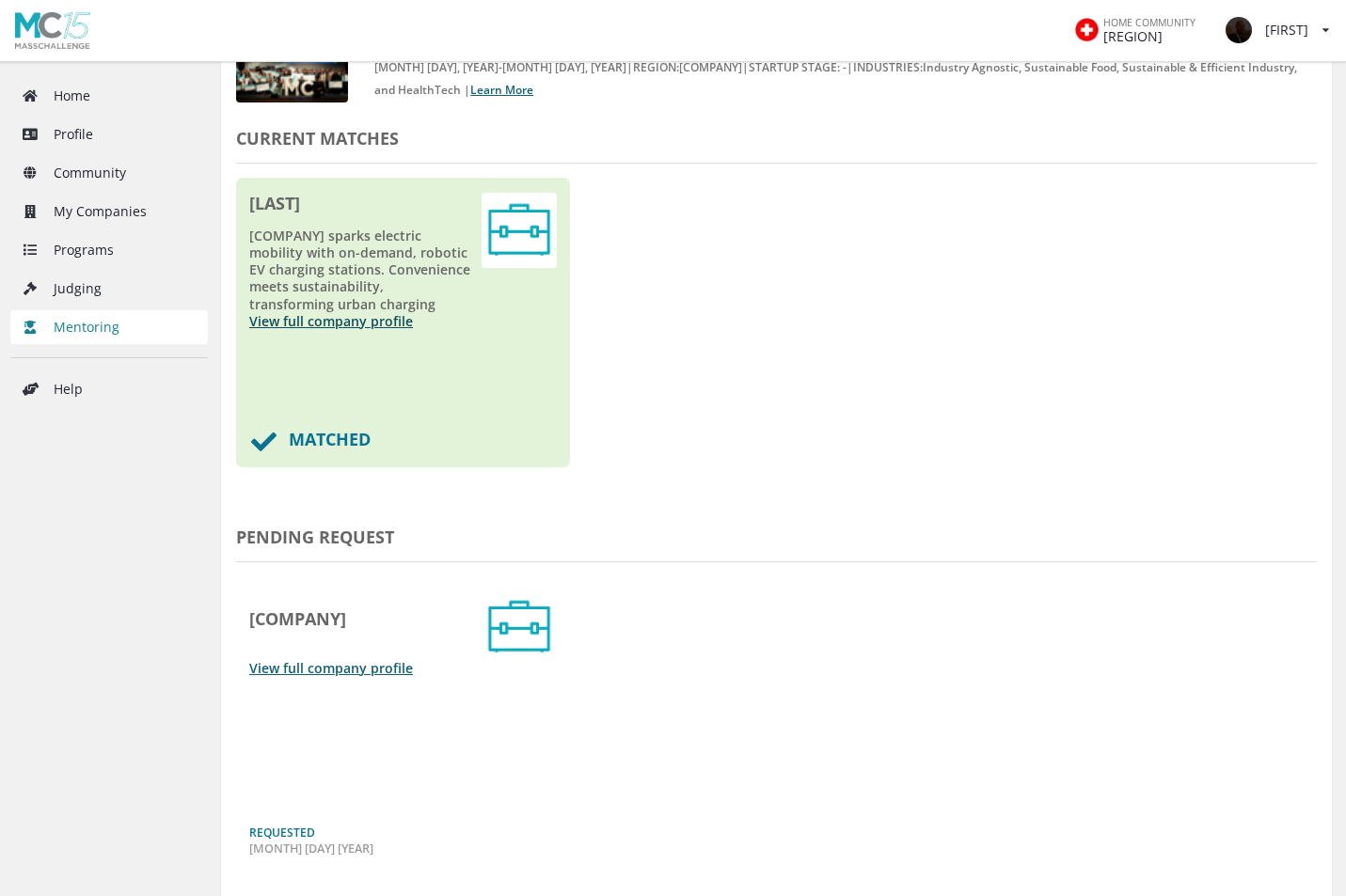 click on "View full company profile" at bounding box center [331, 321] 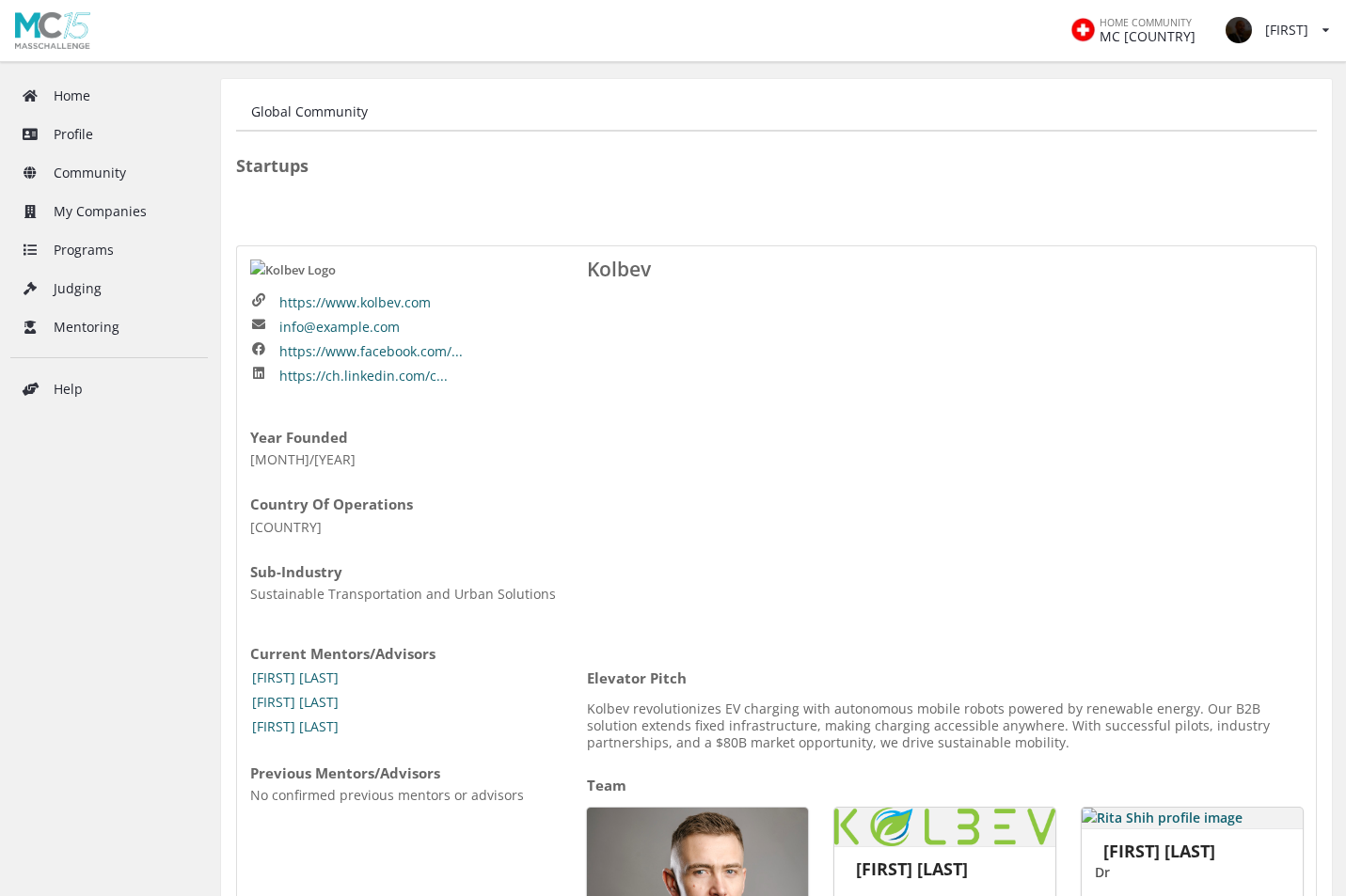 scroll, scrollTop: 0, scrollLeft: 0, axis: both 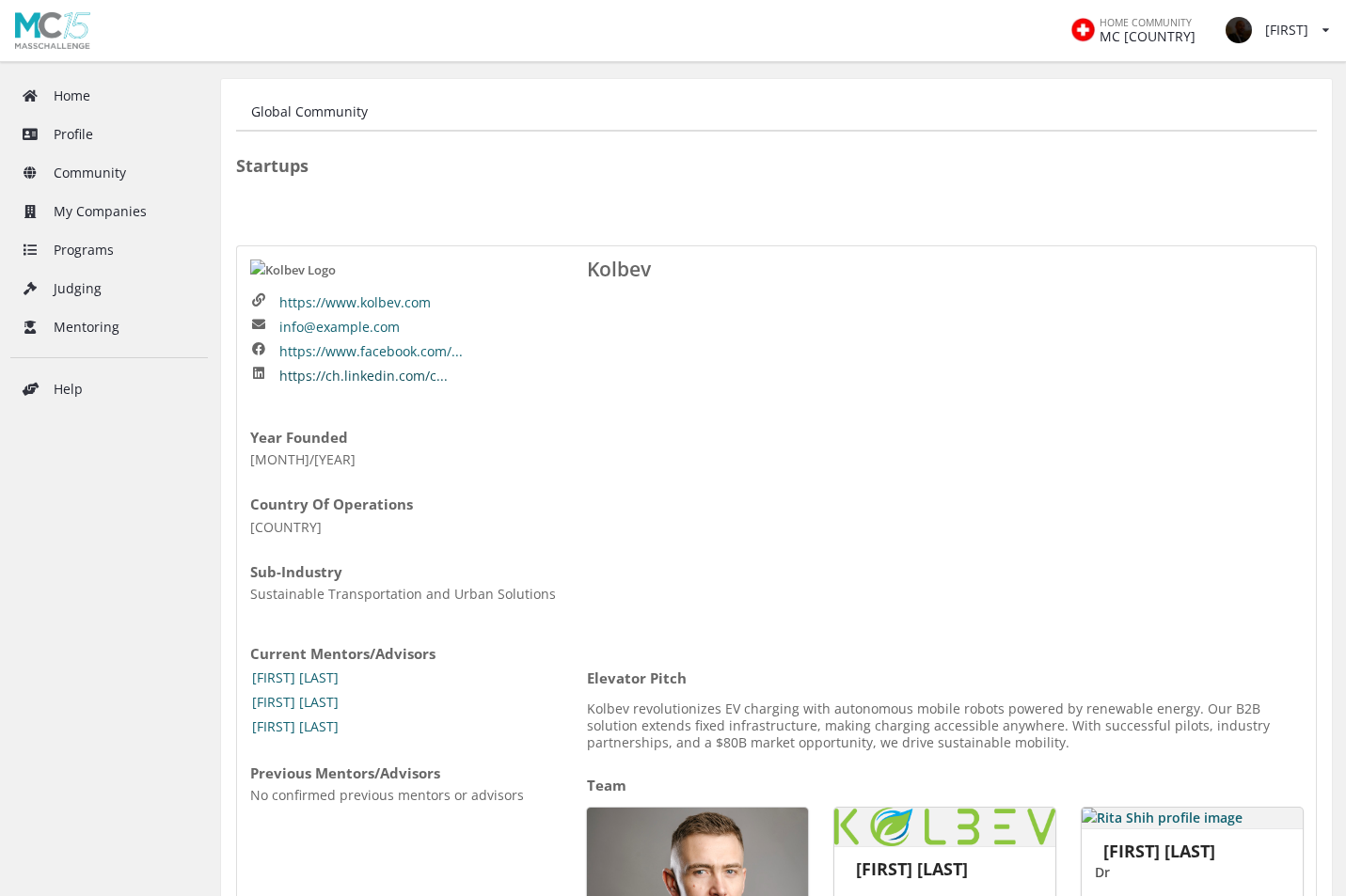 click on "https://ch.linkedin.com/c..." at bounding box center [363, 376] 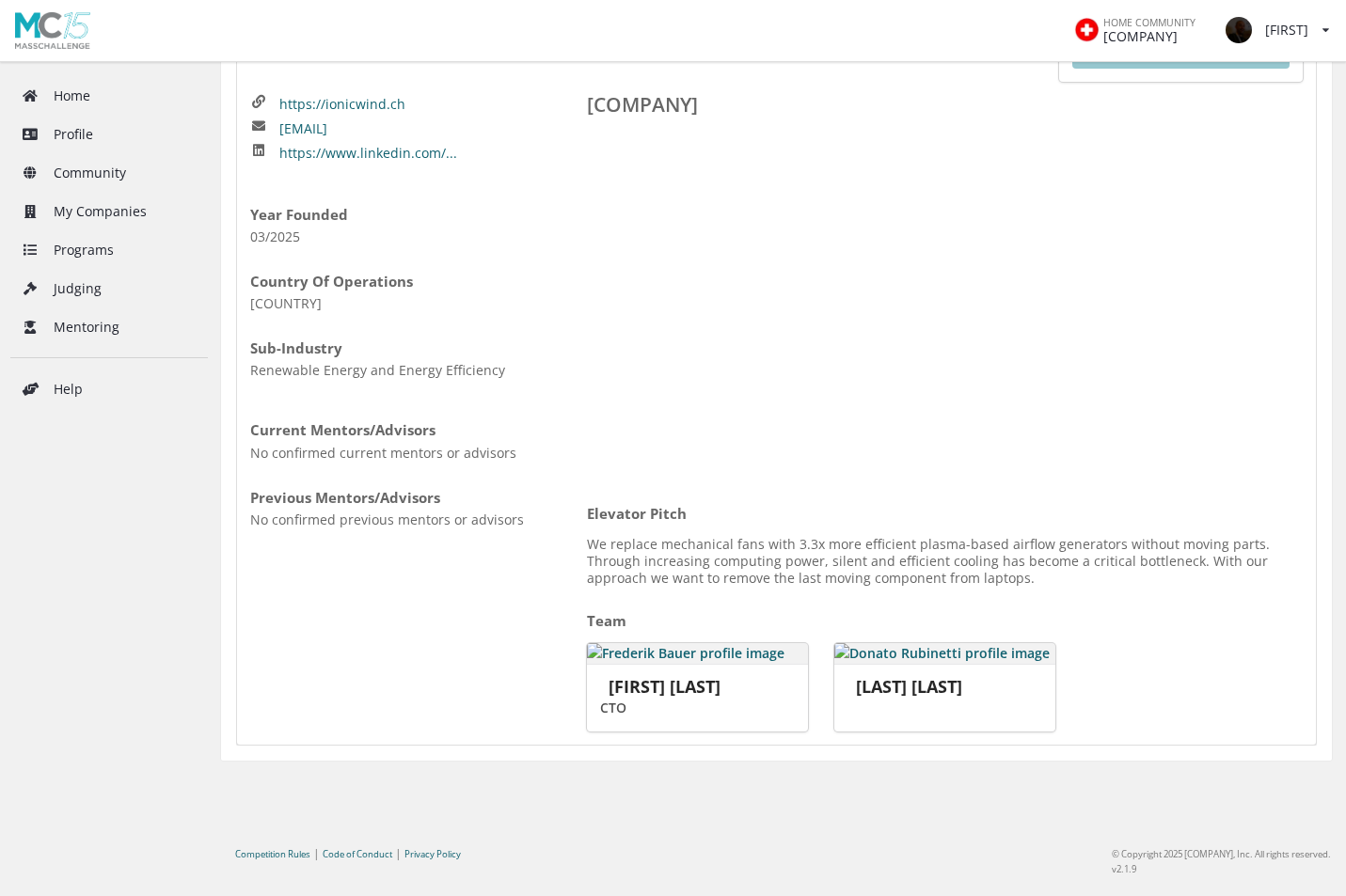scroll, scrollTop: 332, scrollLeft: 0, axis: vertical 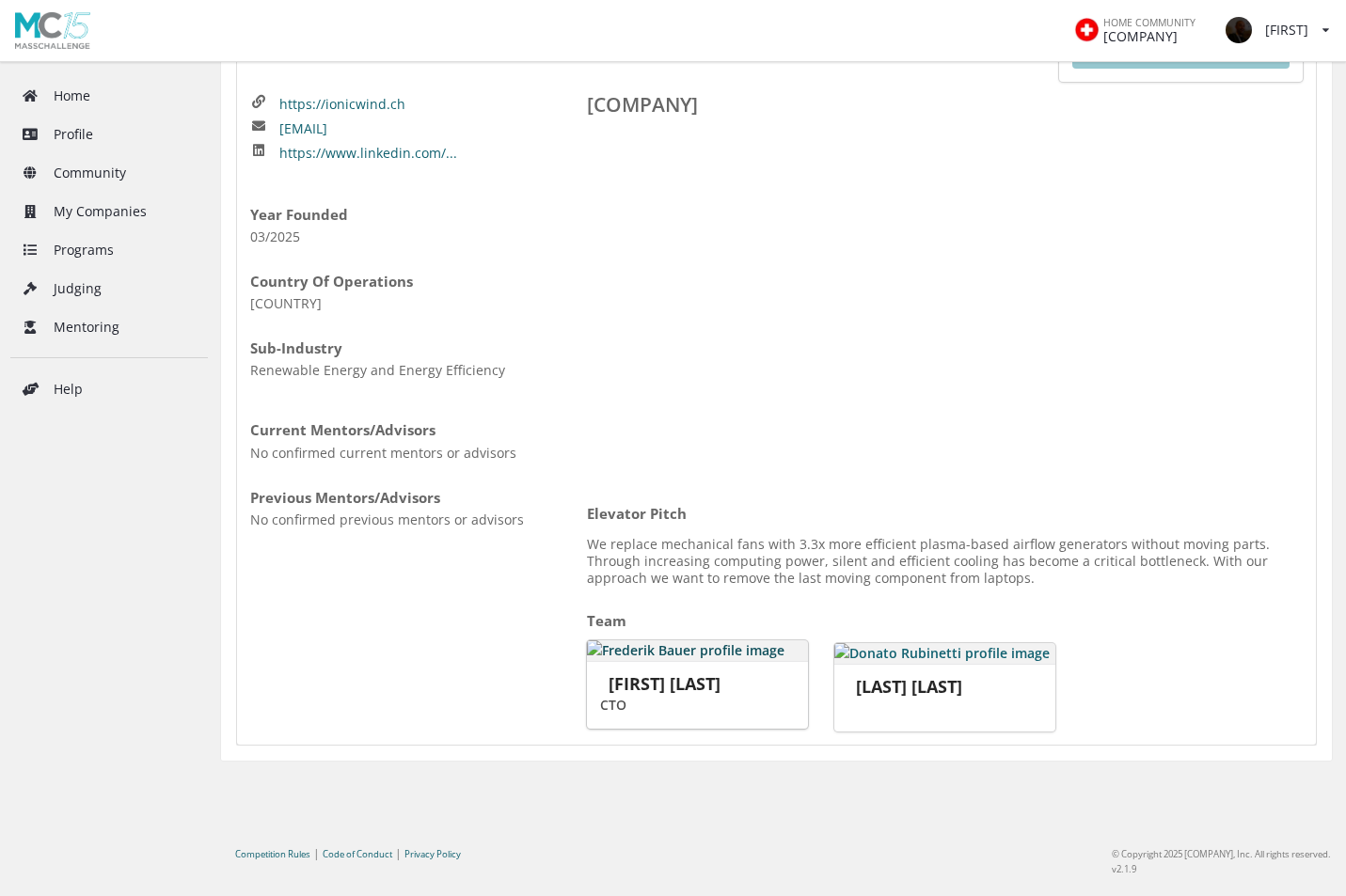 click on "Frederik   Bauer" at bounding box center [697, 684] 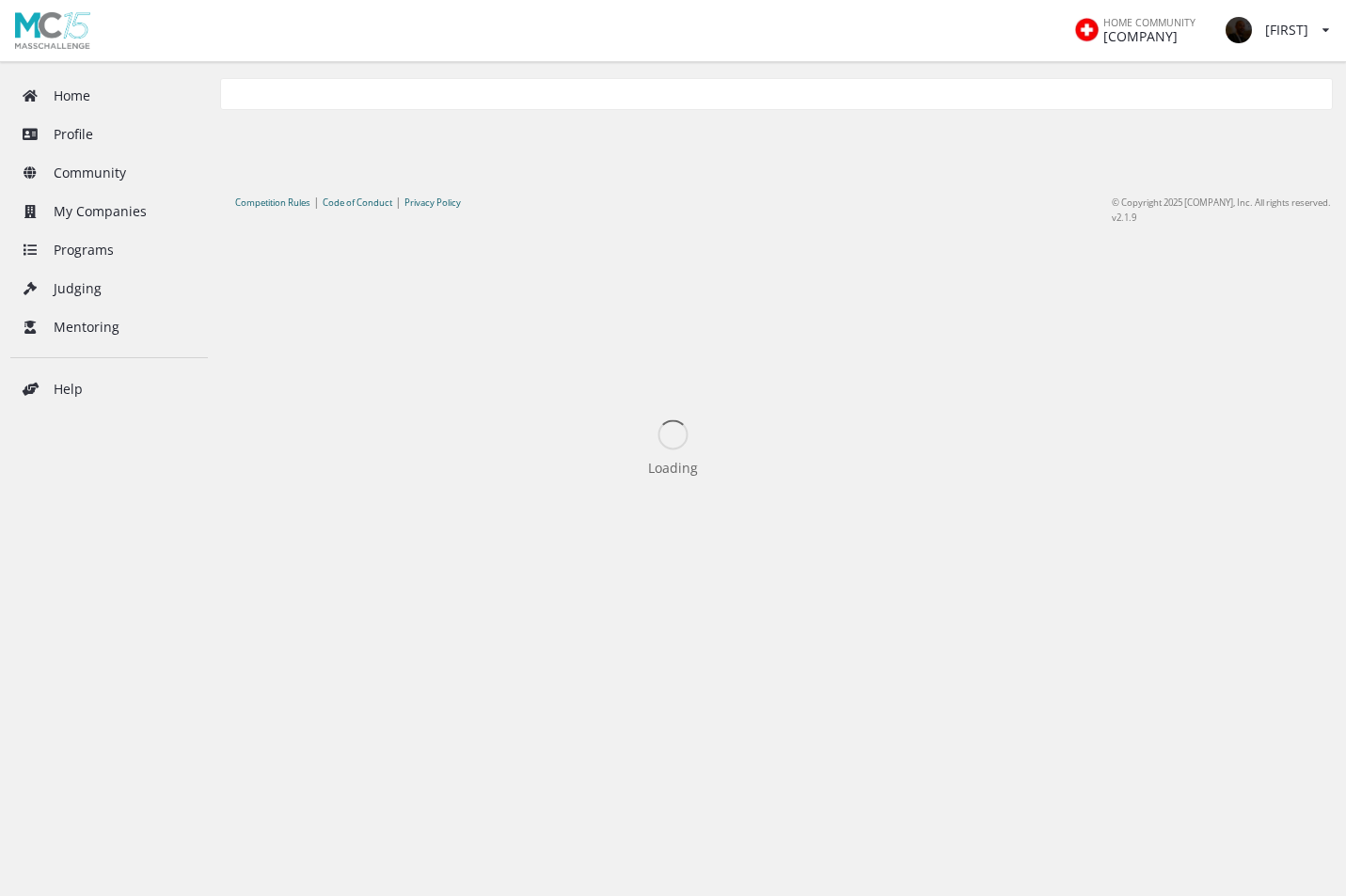 scroll, scrollTop: 0, scrollLeft: 0, axis: both 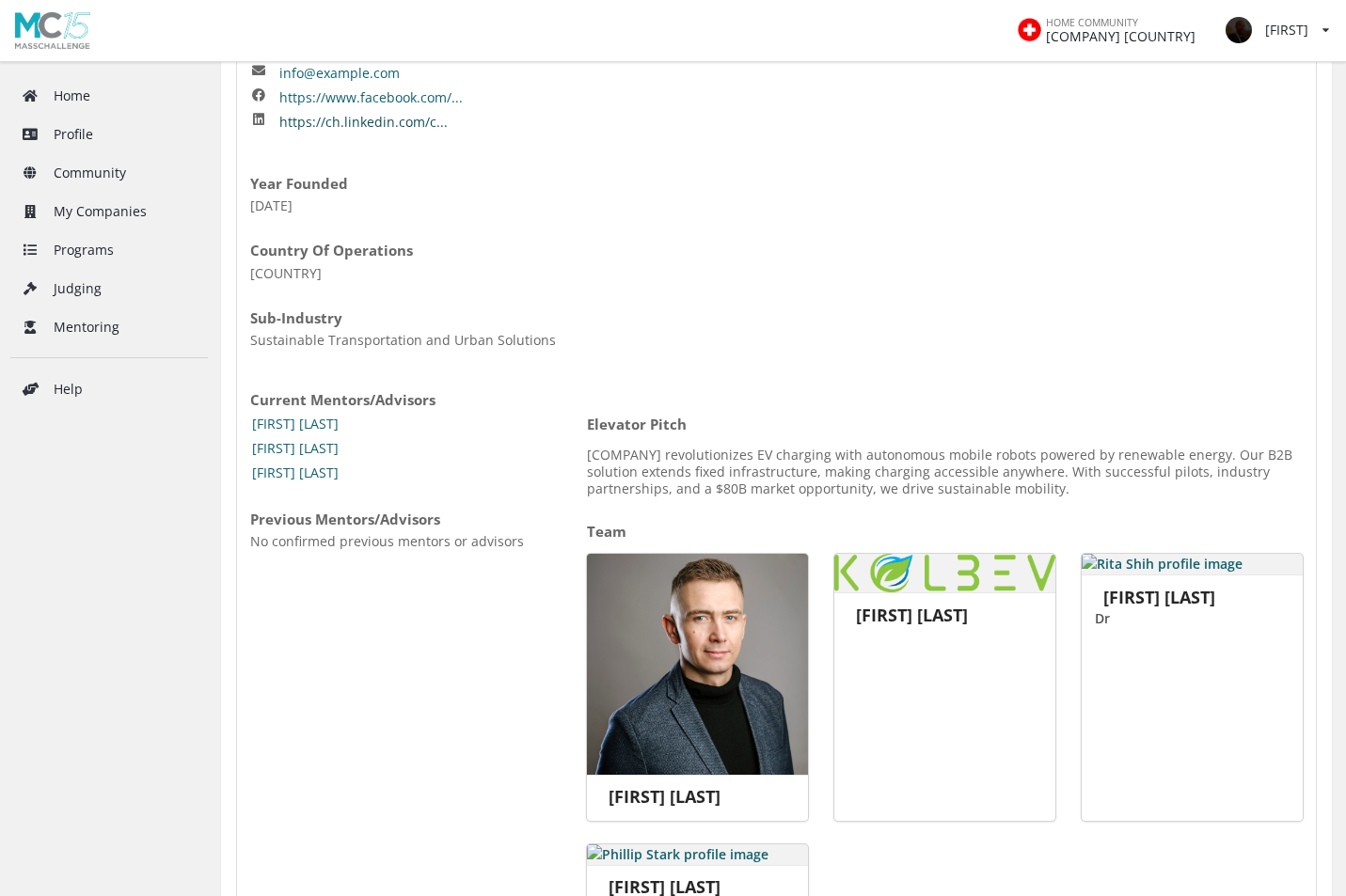 click on "https://ch.linkedin.com/c..." at bounding box center [363, 122] 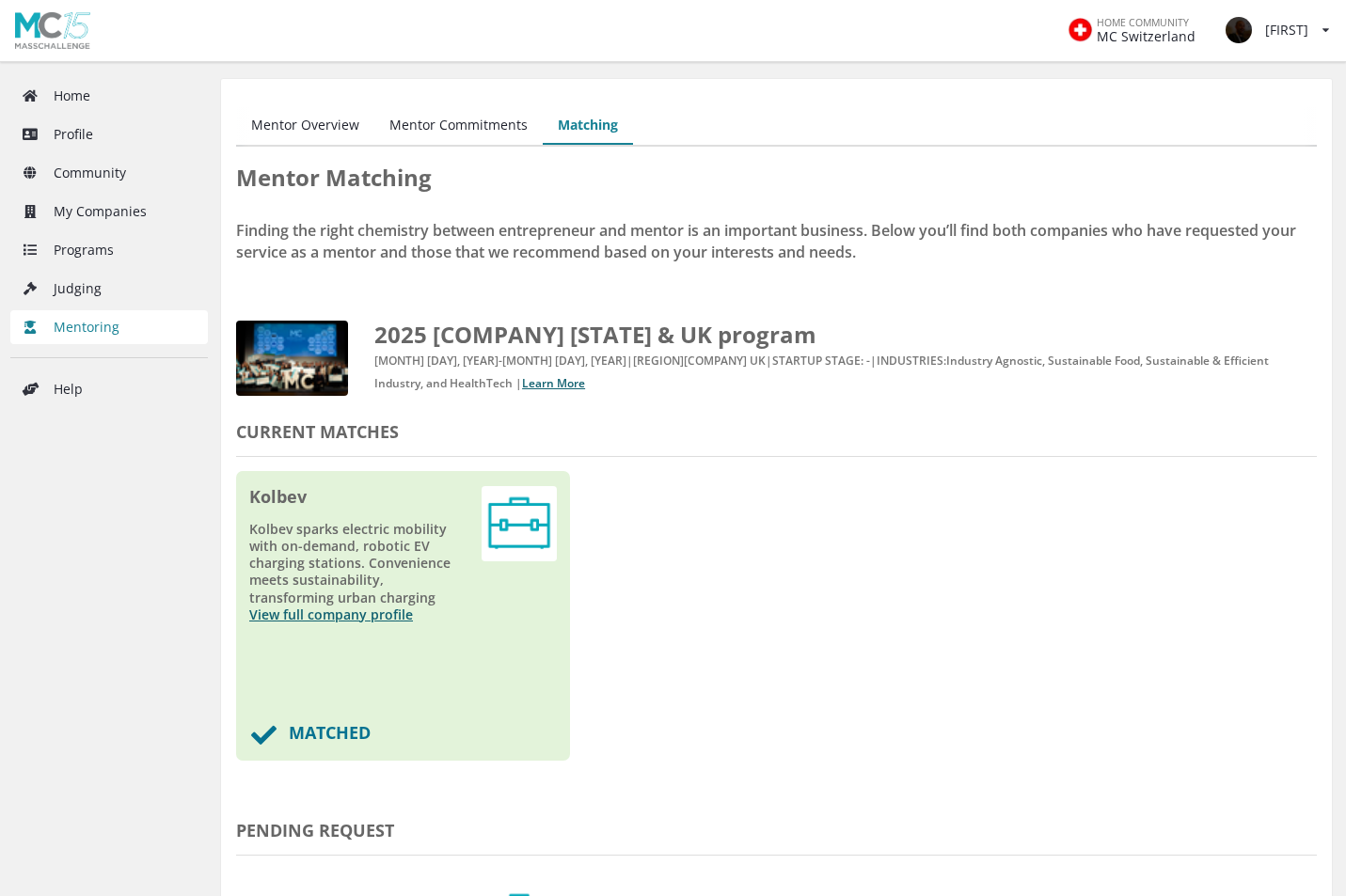 scroll, scrollTop: 293, scrollLeft: 0, axis: vertical 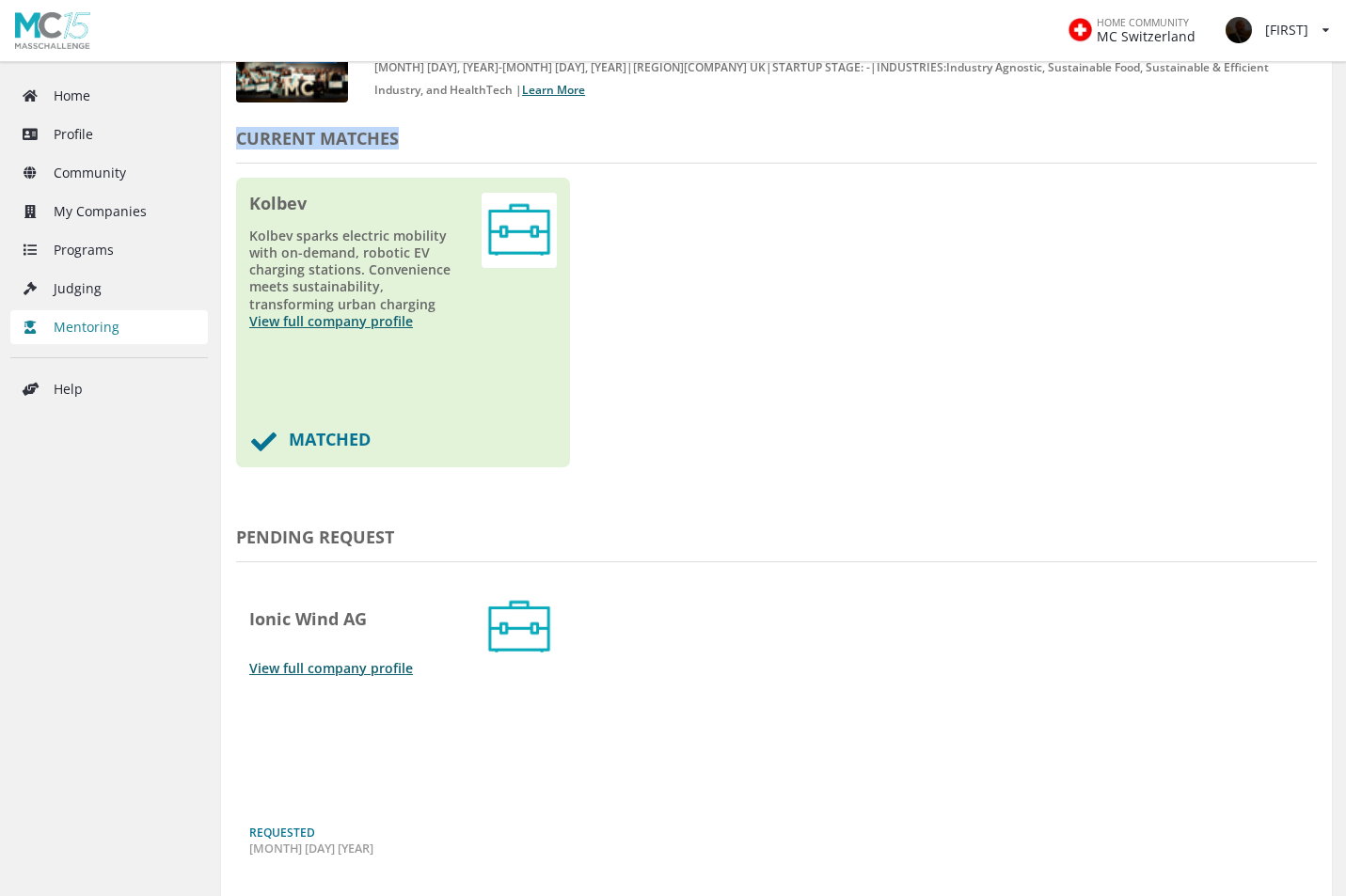 drag, startPoint x: 236, startPoint y: 140, endPoint x: 533, endPoint y: 142, distance: 297.00673 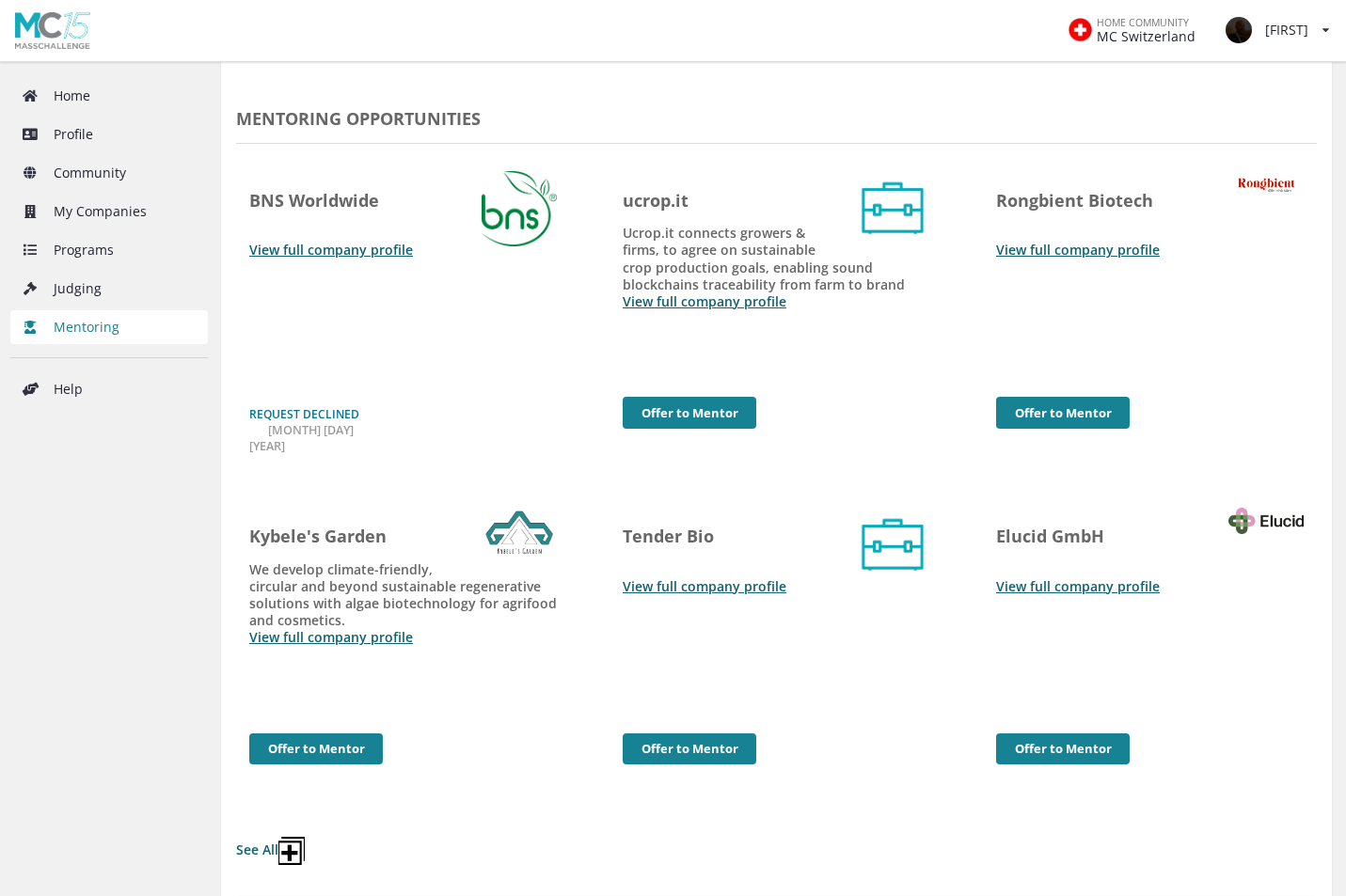 scroll, scrollTop: 1212, scrollLeft: 0, axis: vertical 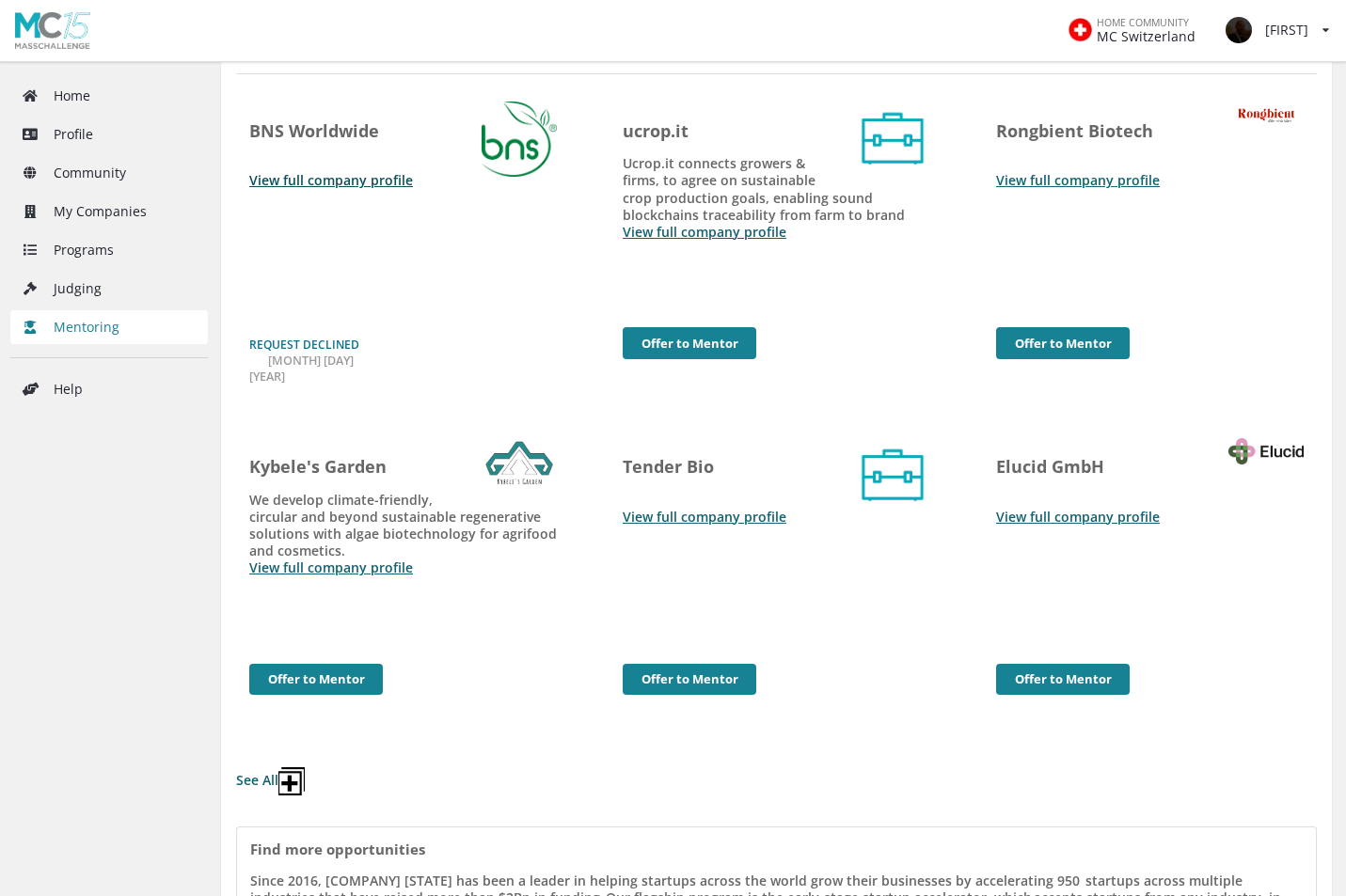 click on "View full company profile" at bounding box center [331, 180] 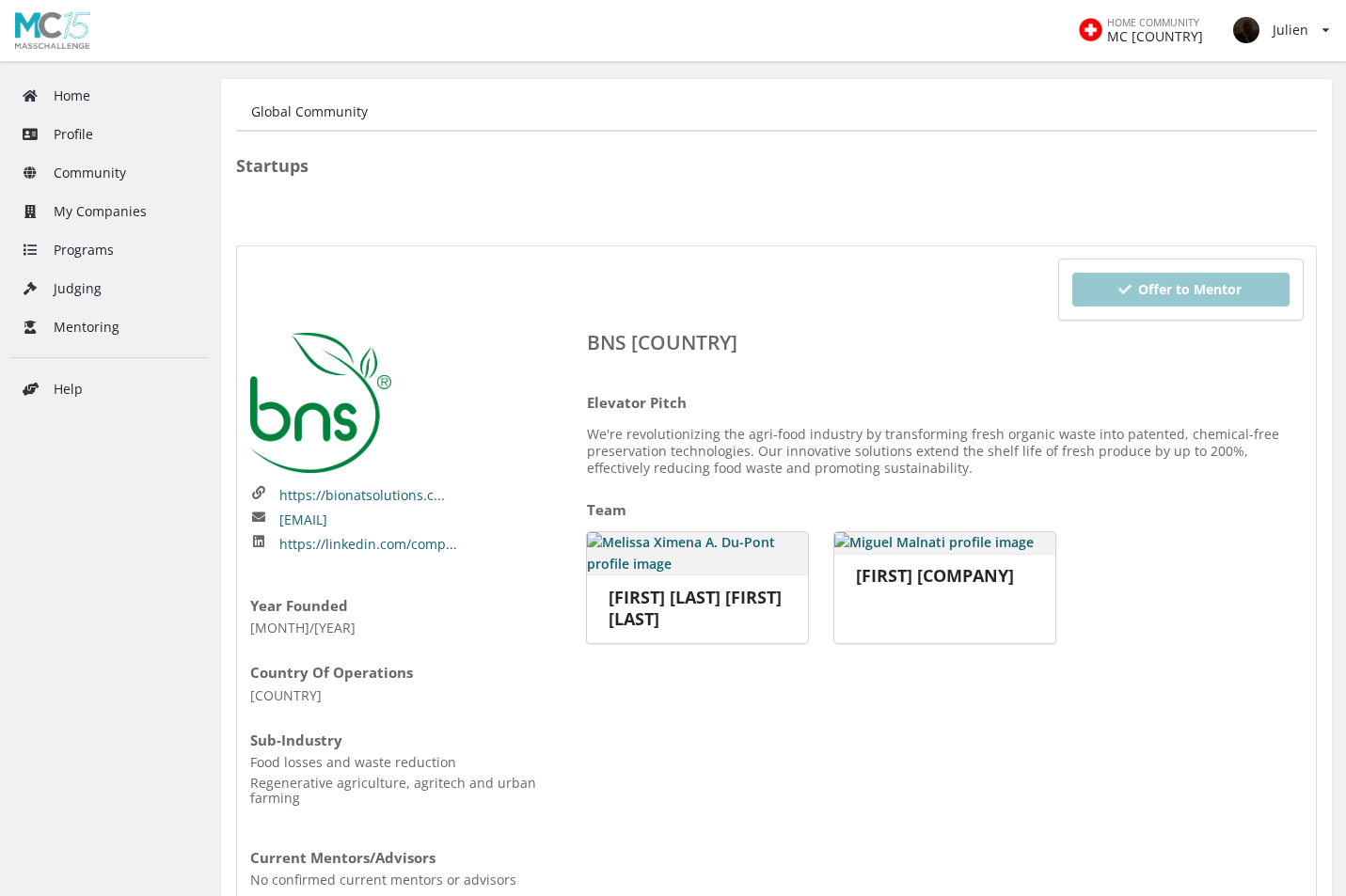 scroll, scrollTop: 0, scrollLeft: 0, axis: both 